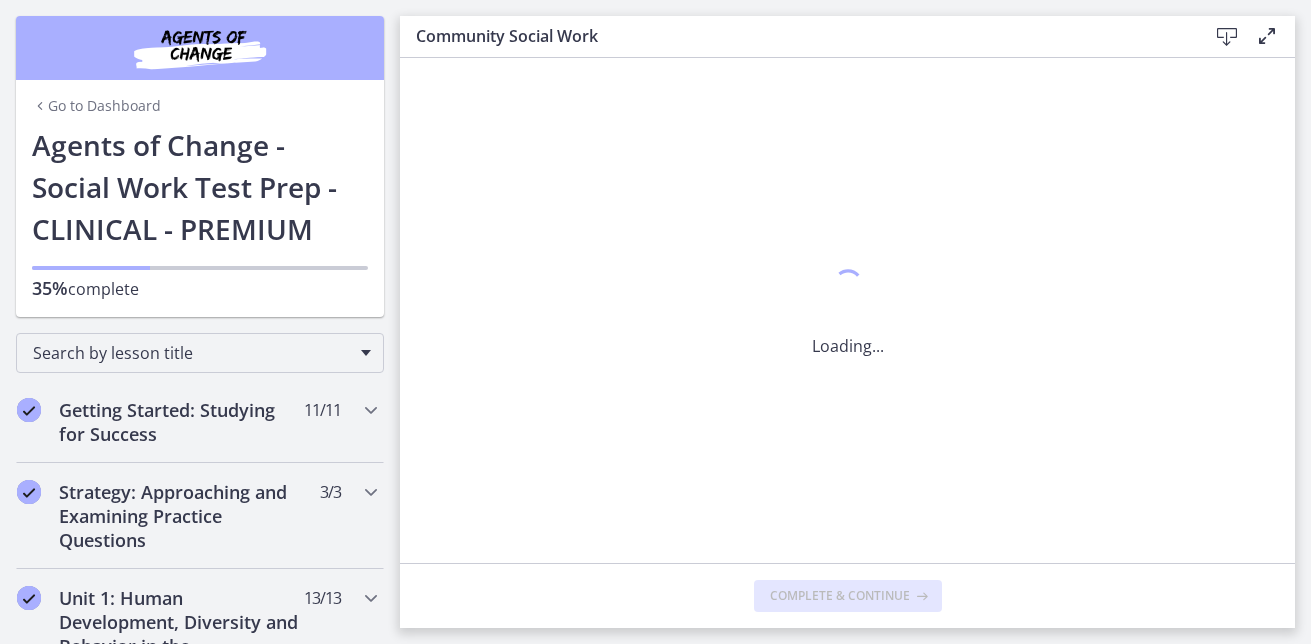 scroll, scrollTop: 0, scrollLeft: 0, axis: both 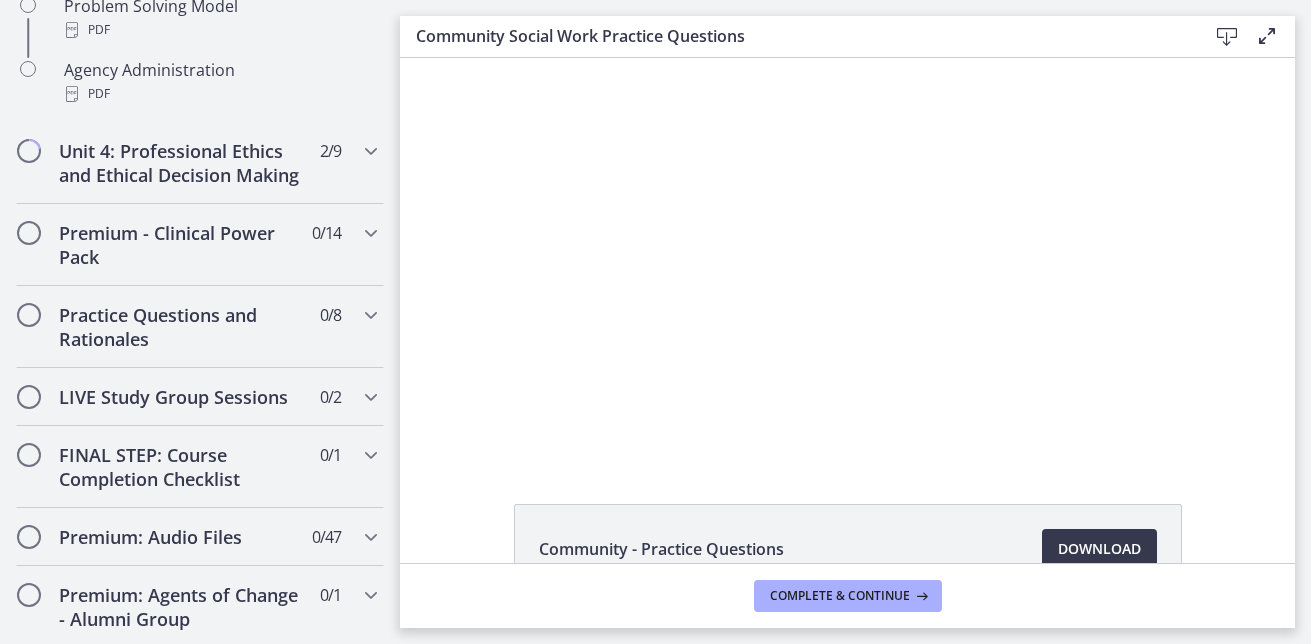 click at bounding box center [847, 258] 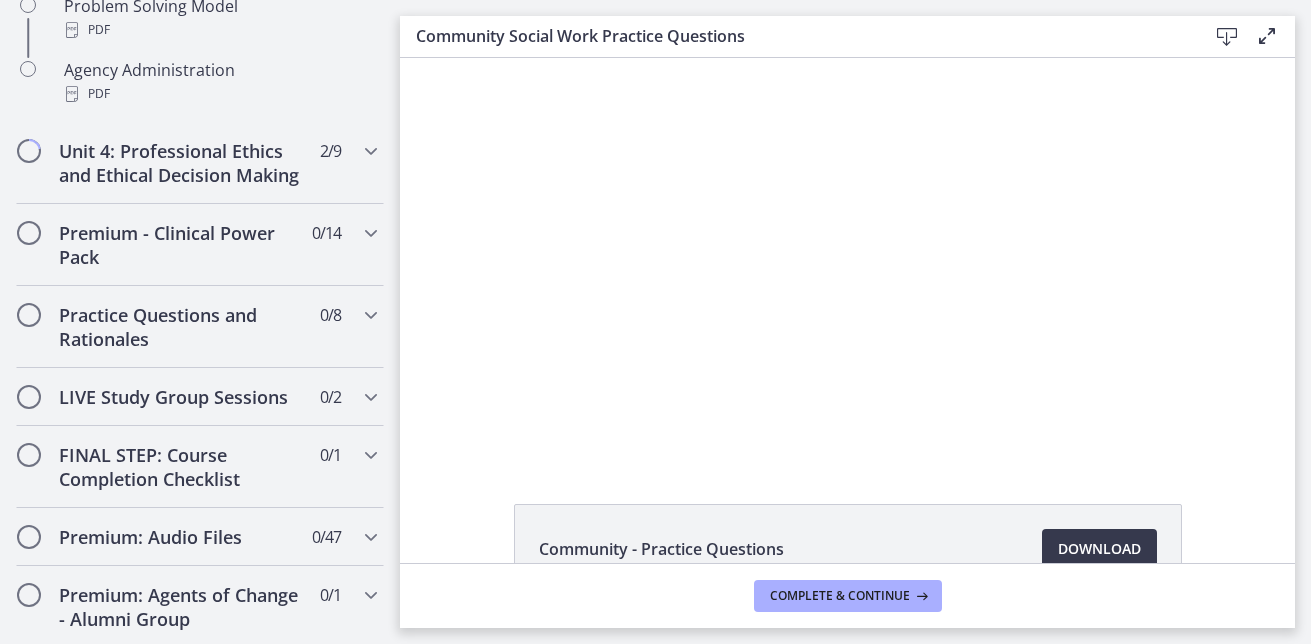 click at bounding box center (847, 258) 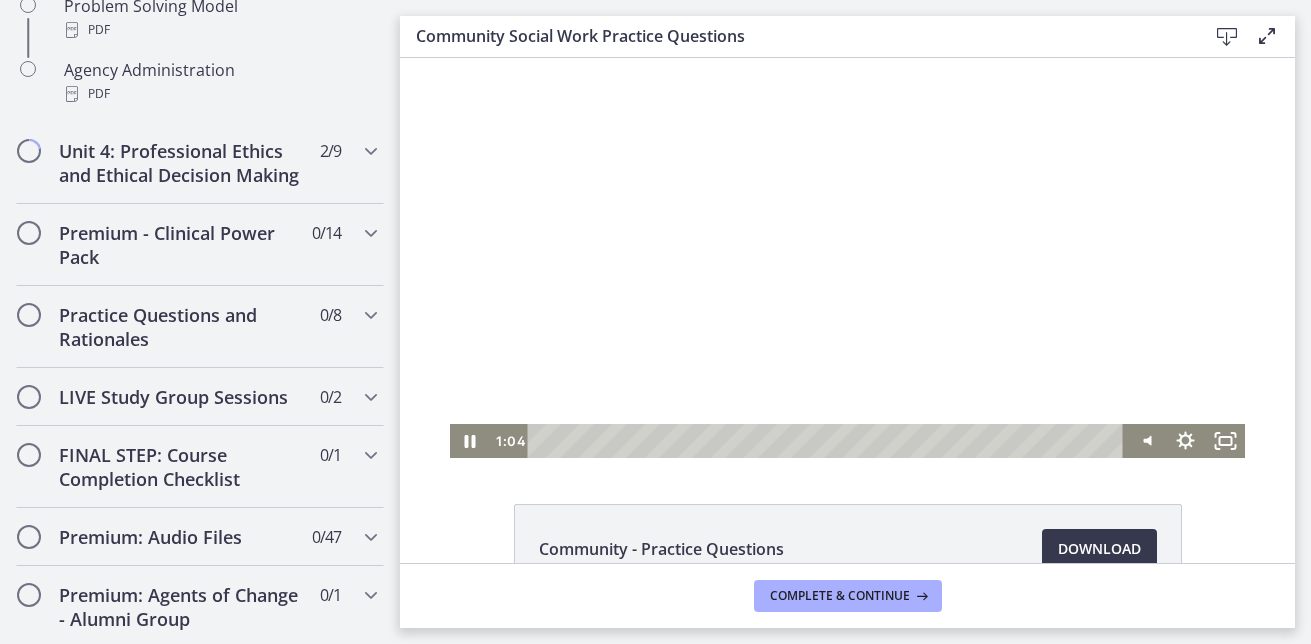 click at bounding box center (847, 258) 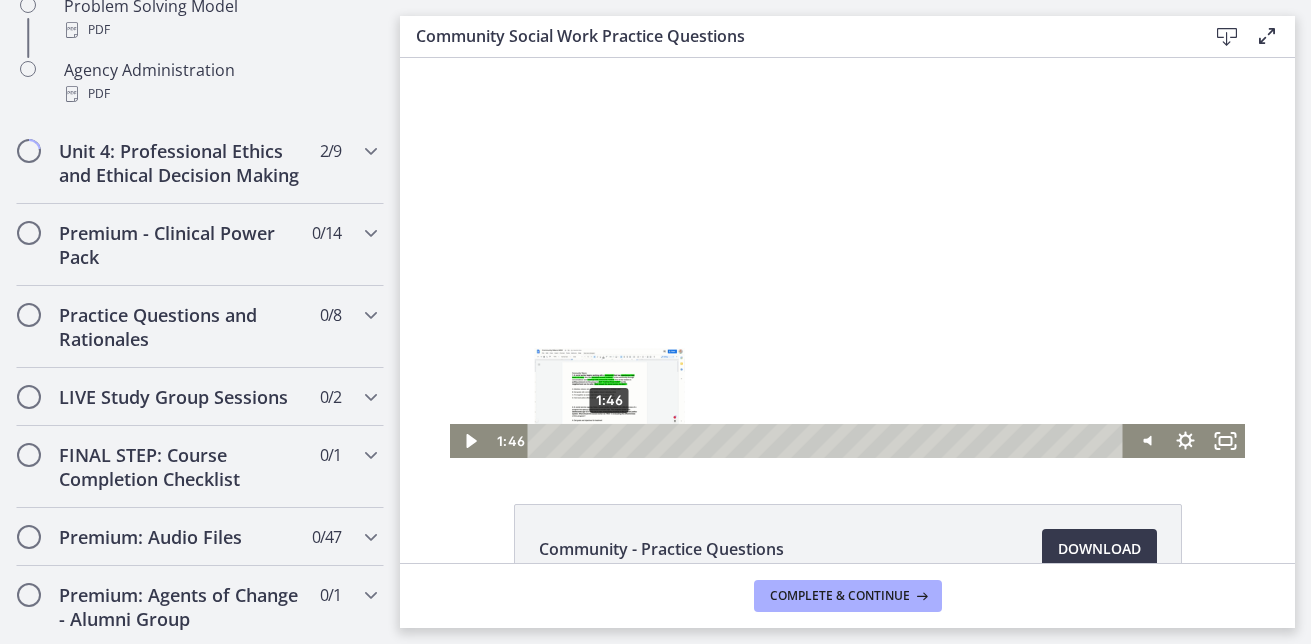 click on "1:46" at bounding box center [829, 441] 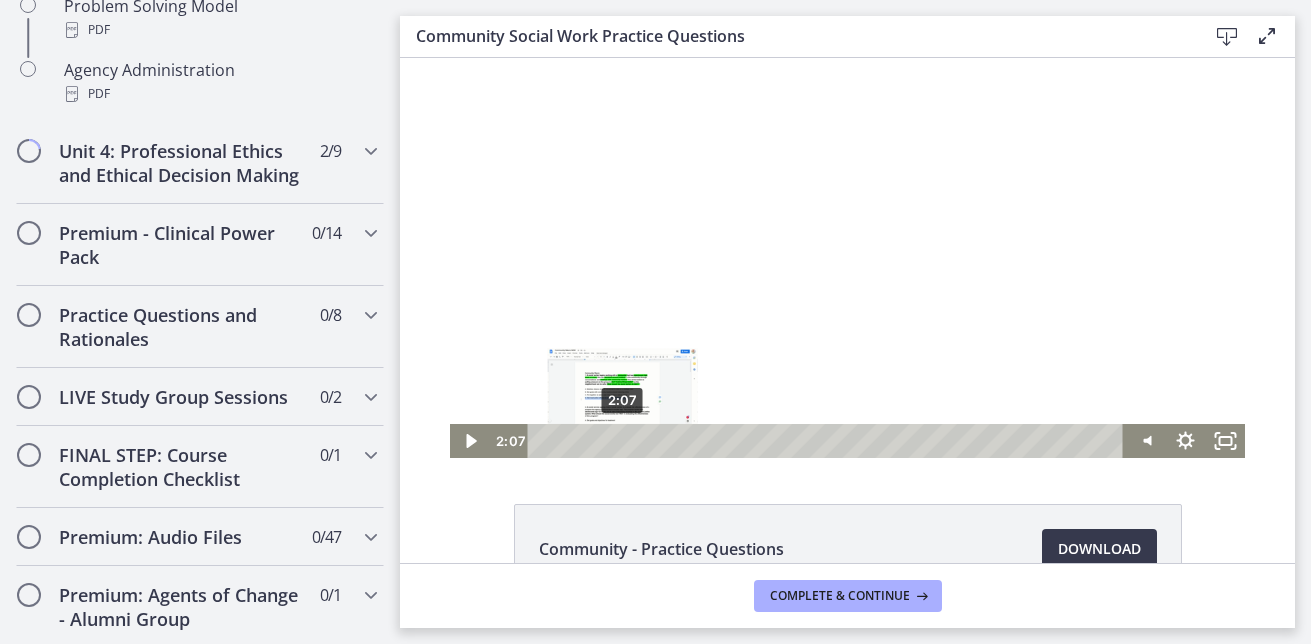 click on "2:07" at bounding box center [829, 441] 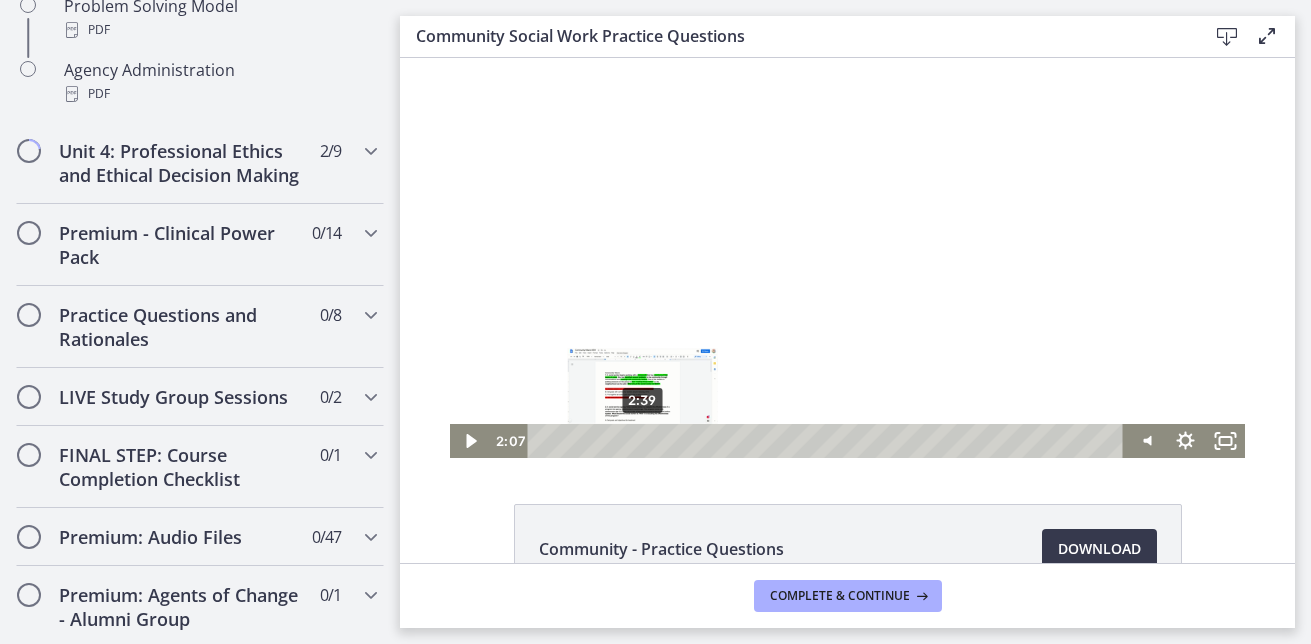 click on "2:39" at bounding box center [829, 441] 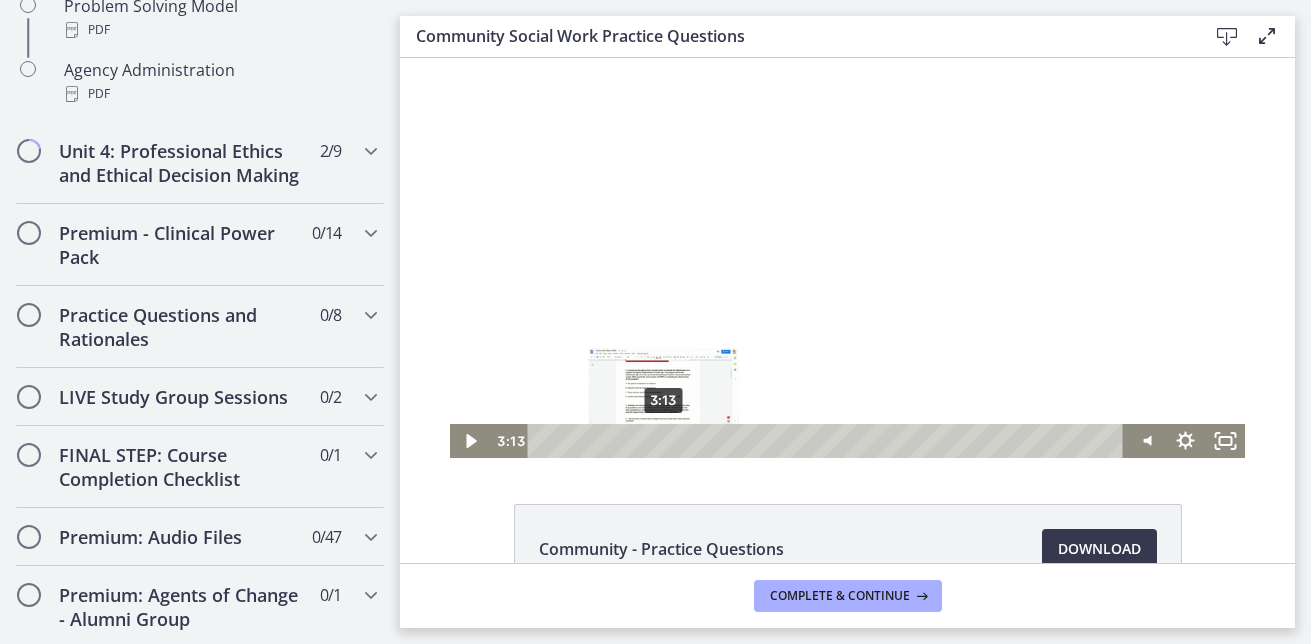 click on "3:13" at bounding box center [829, 441] 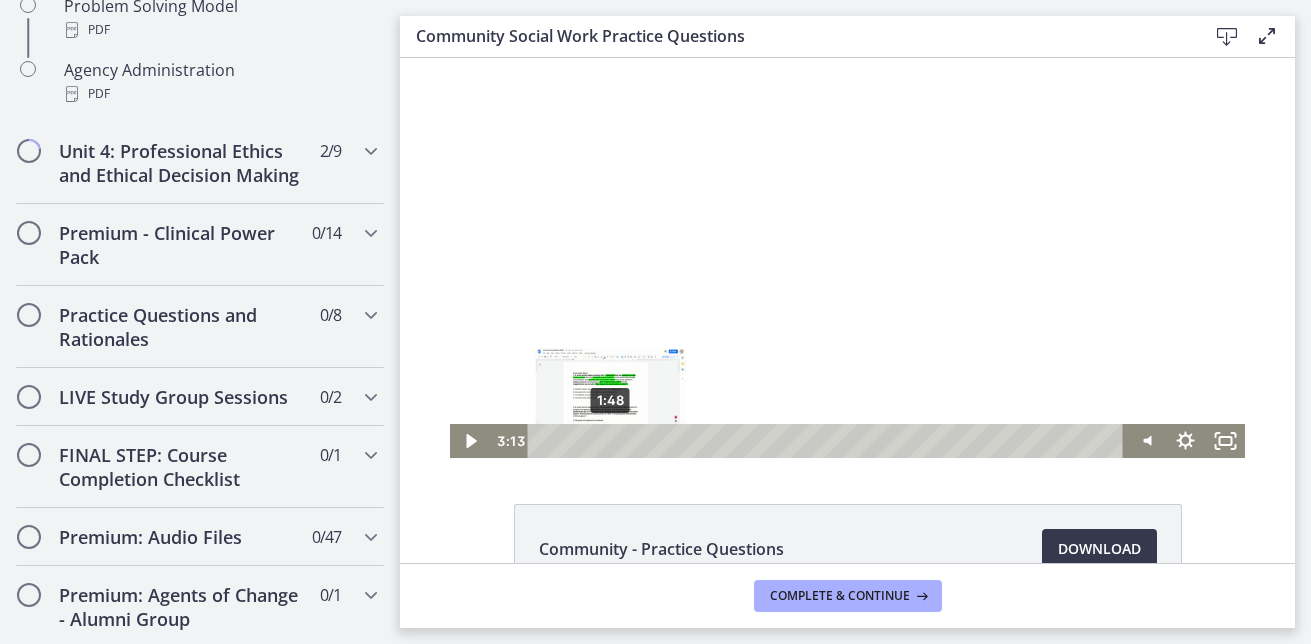 click on "1:48" at bounding box center (829, 441) 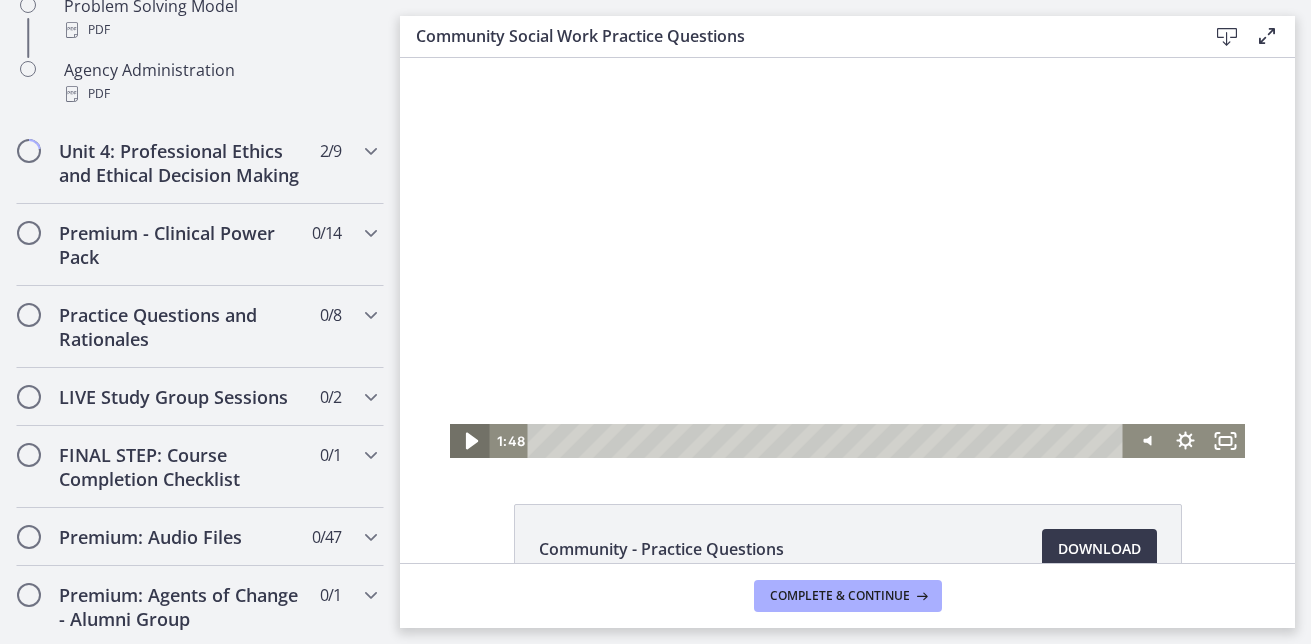 click 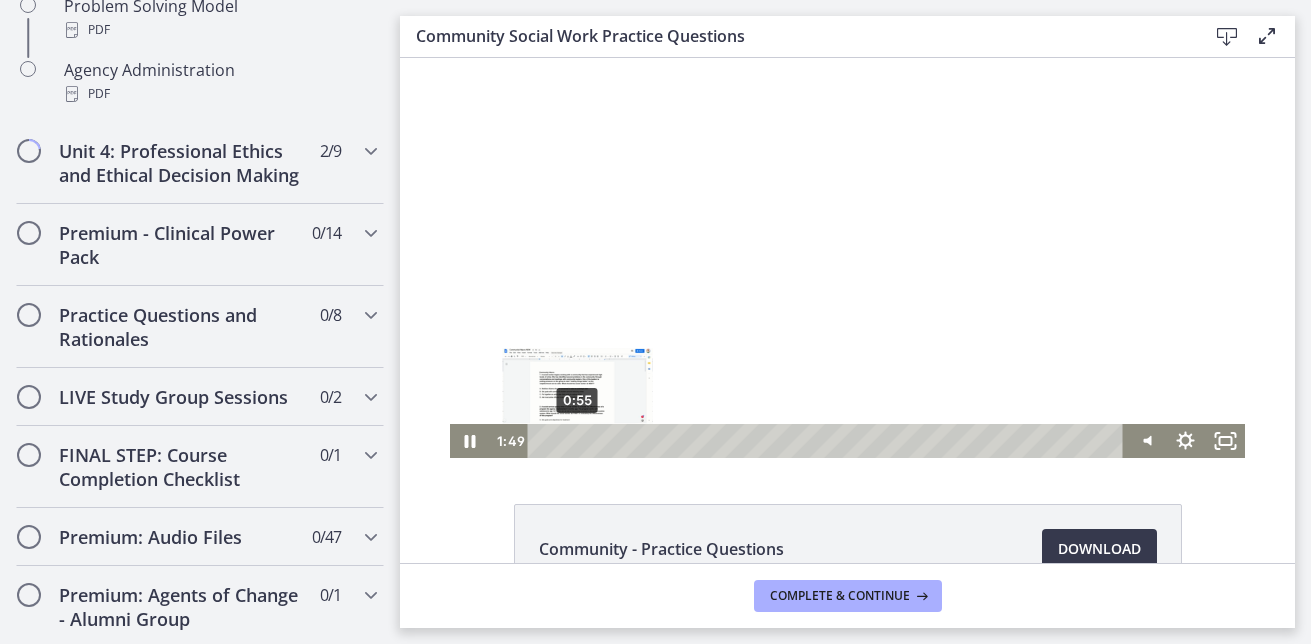 click on "0:55" at bounding box center [829, 441] 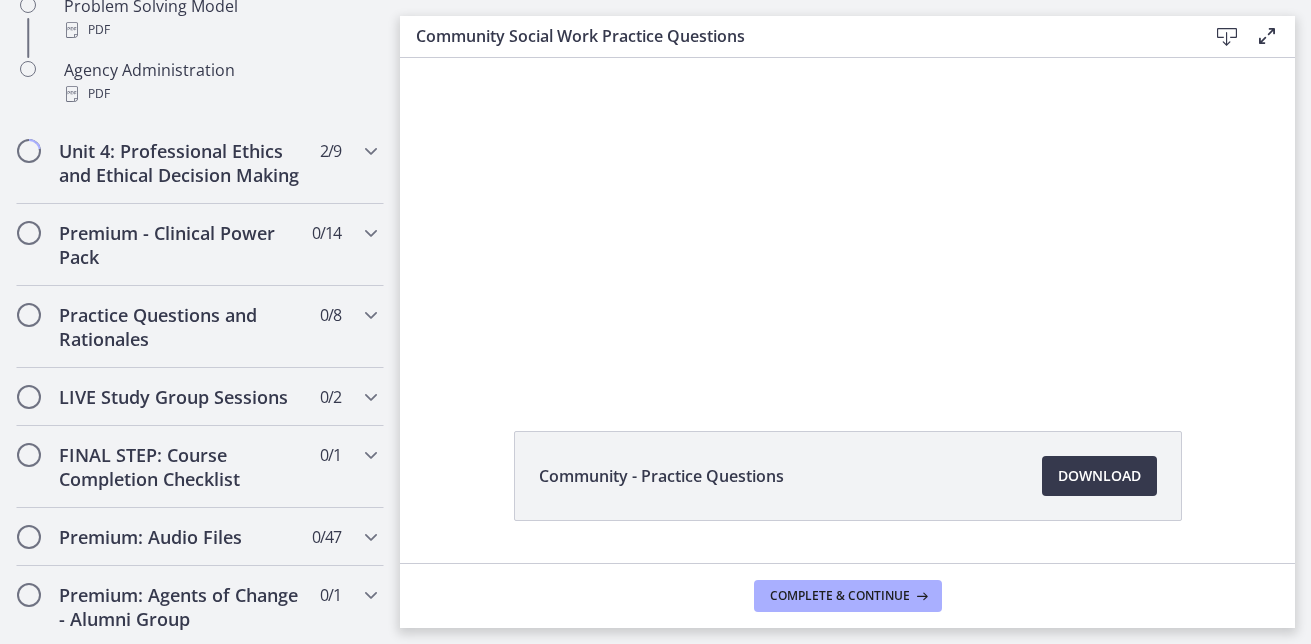 scroll, scrollTop: 76, scrollLeft: 0, axis: vertical 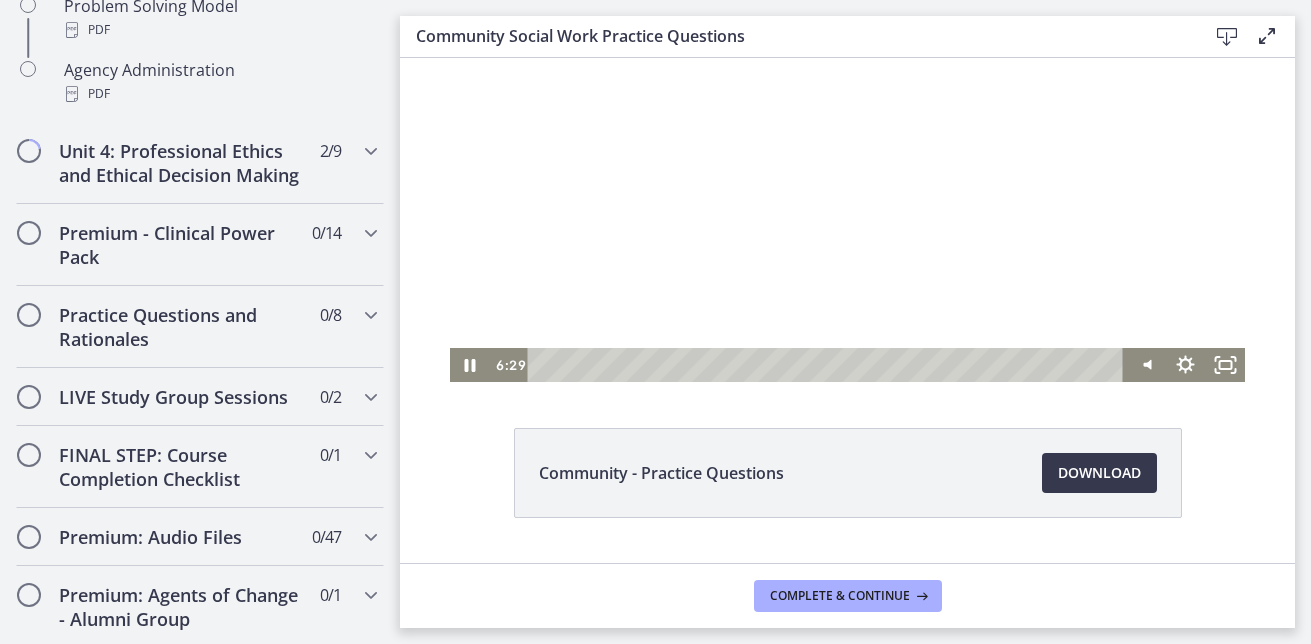 click at bounding box center [847, 182] 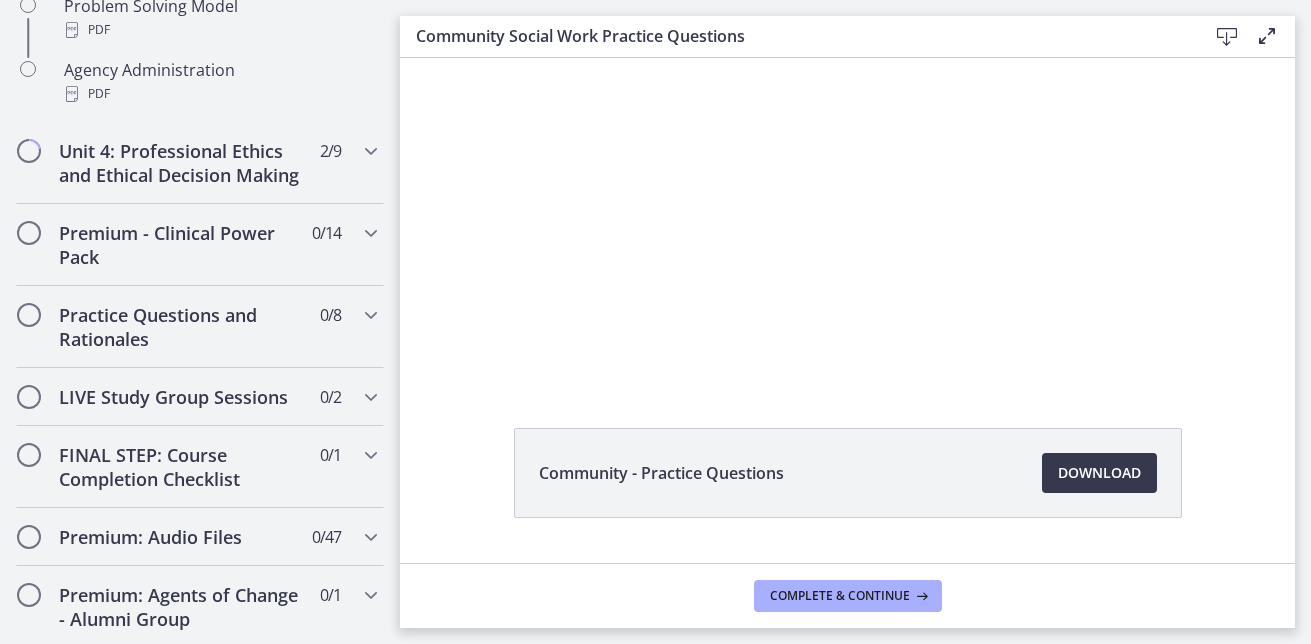 click at bounding box center [847, 182] 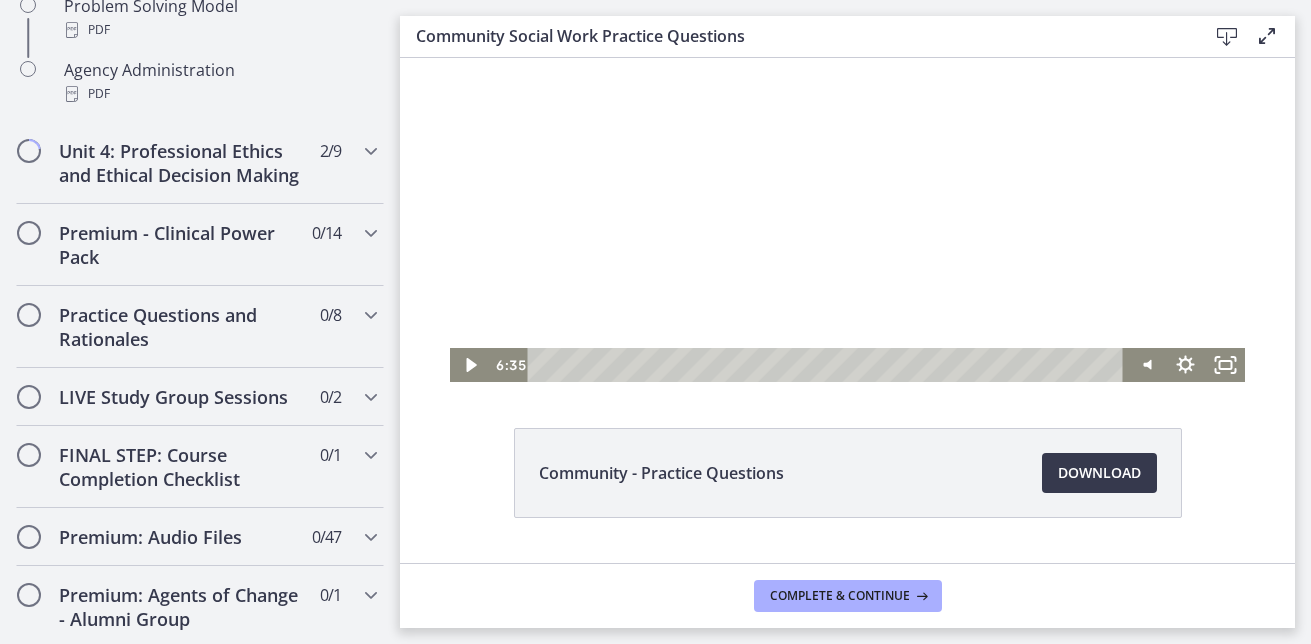 click at bounding box center (847, 182) 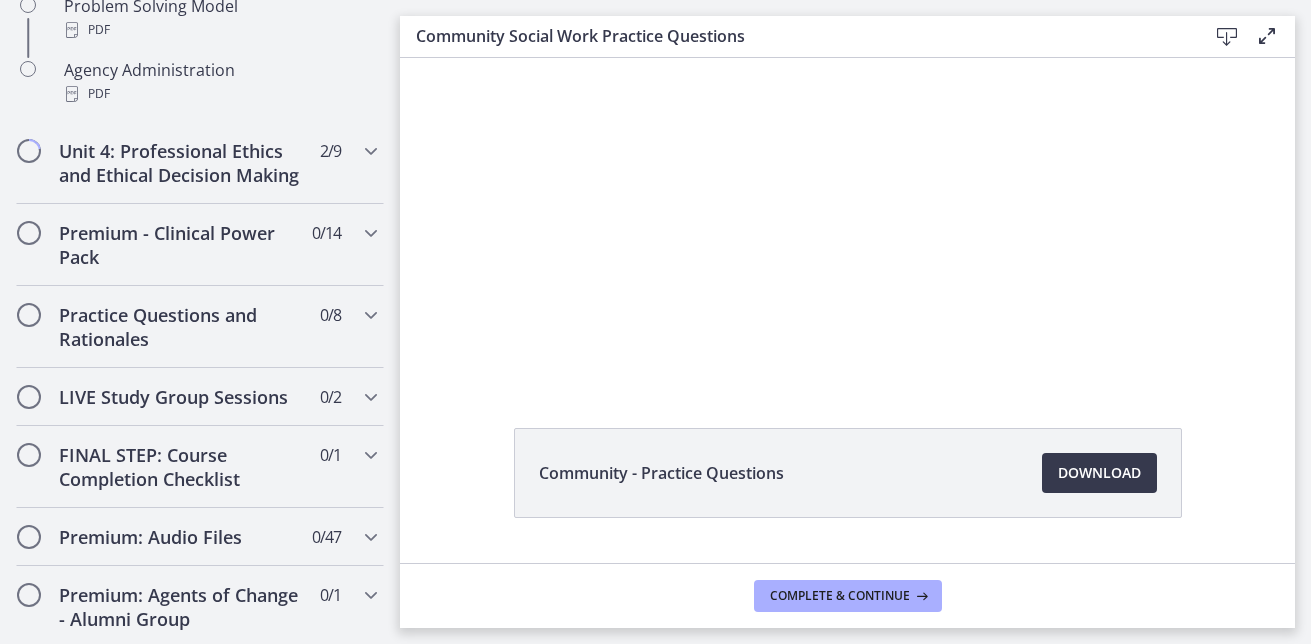 click at bounding box center (847, 182) 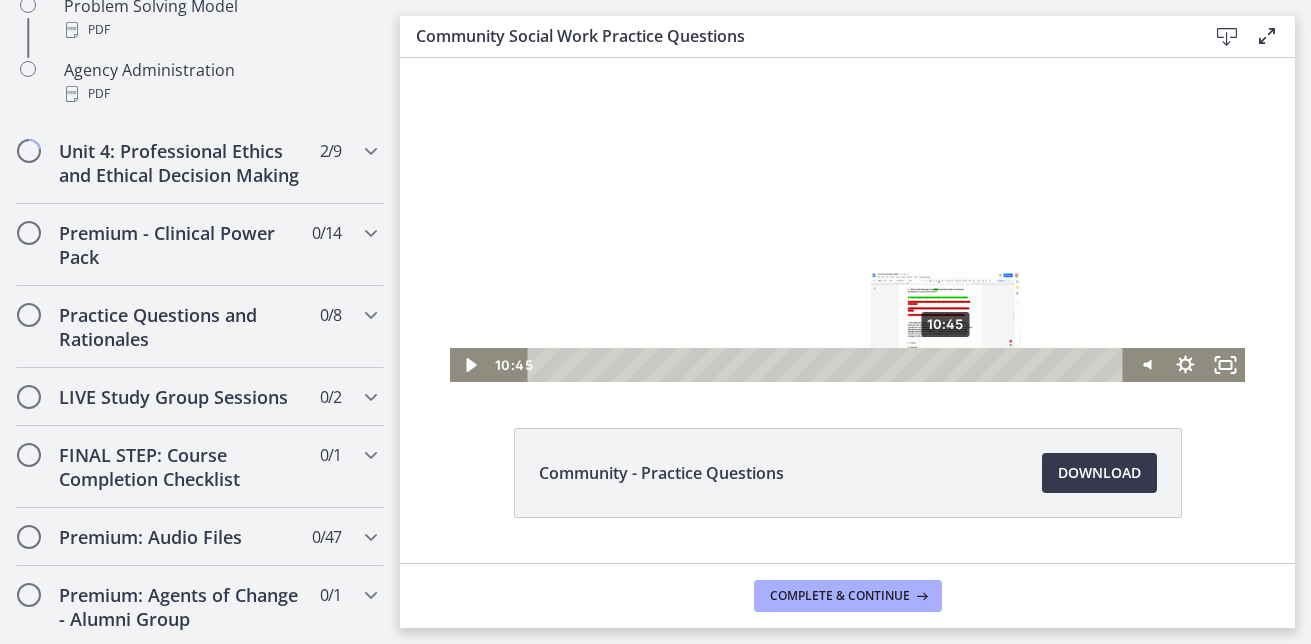 click at bounding box center [847, 182] 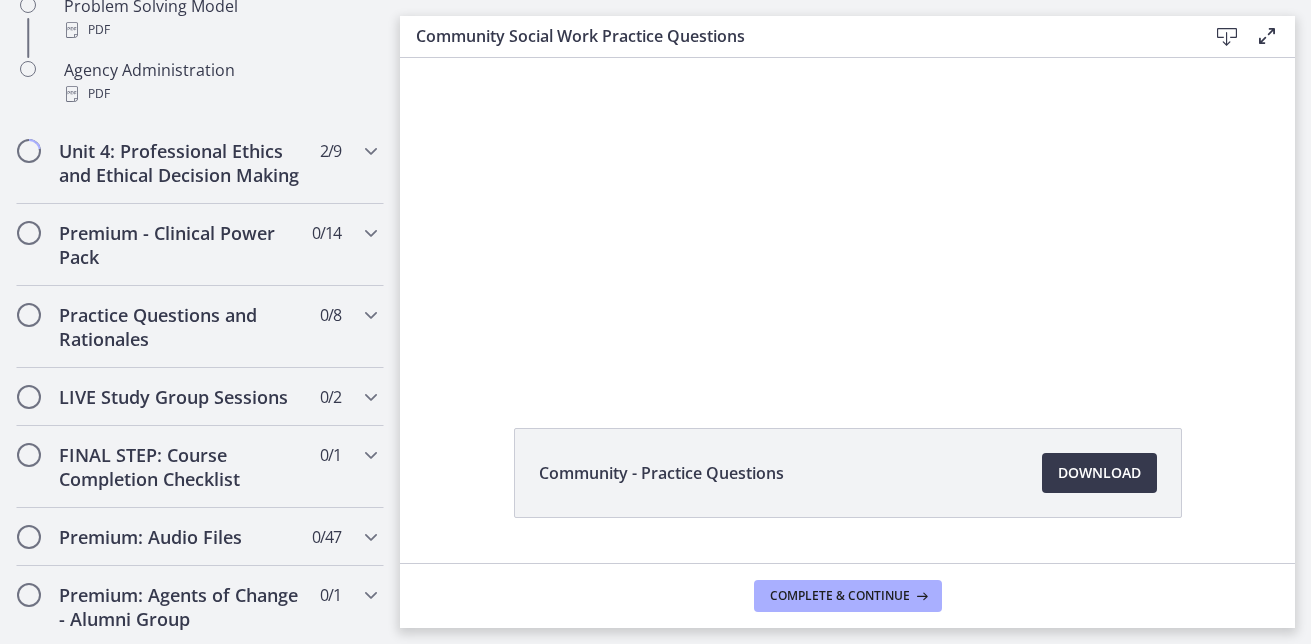 click at bounding box center (847, 182) 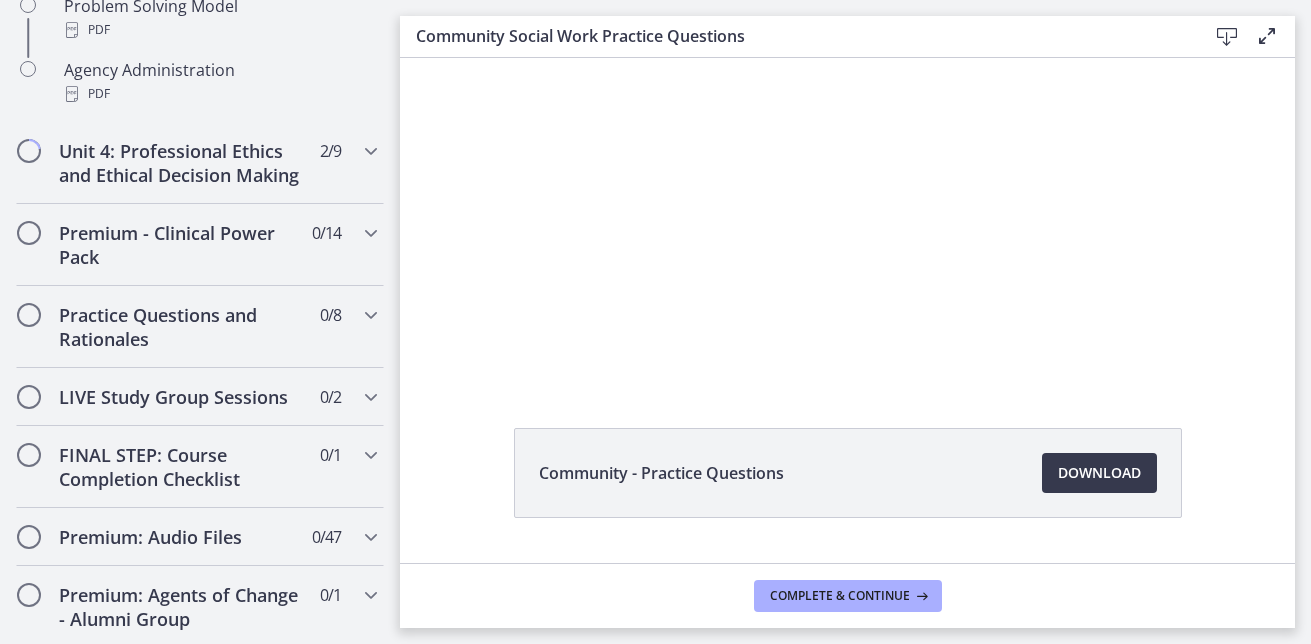 click at bounding box center [847, 182] 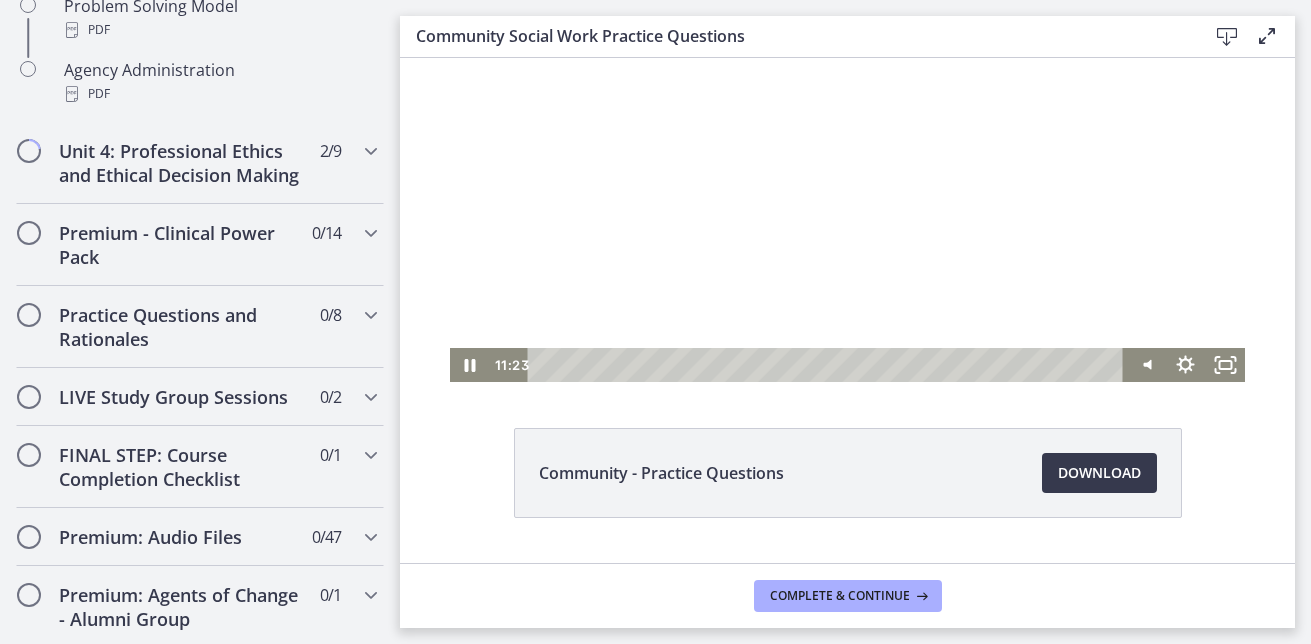click at bounding box center (847, 182) 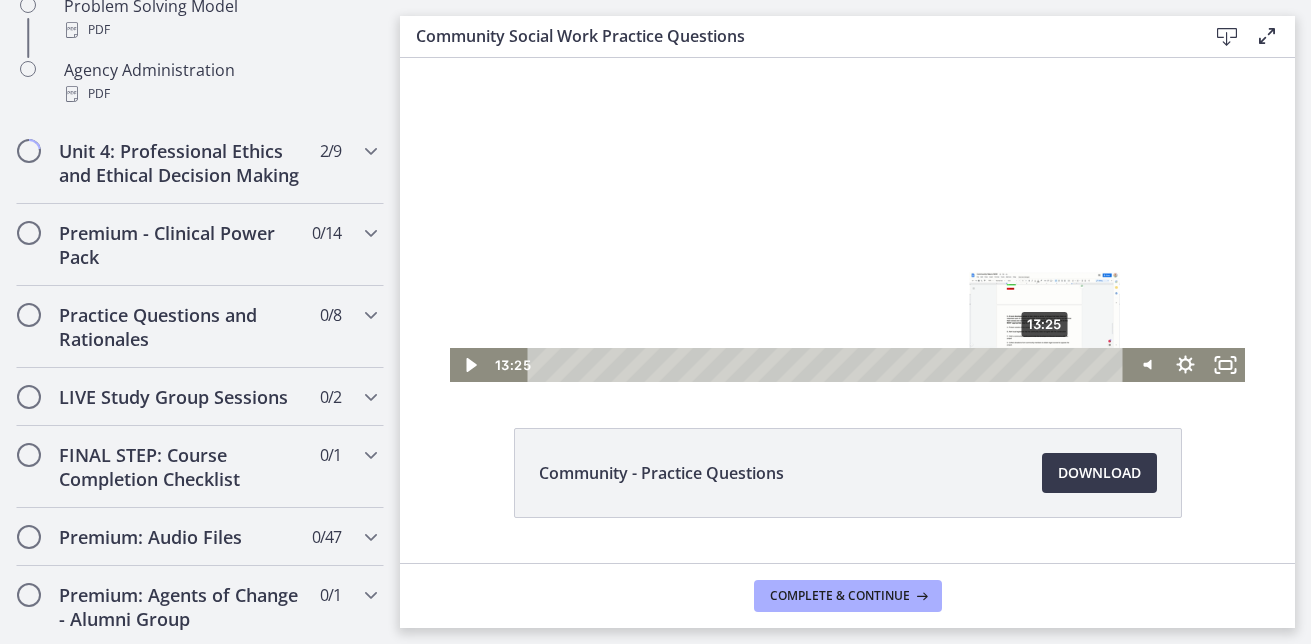 click at bounding box center [847, 182] 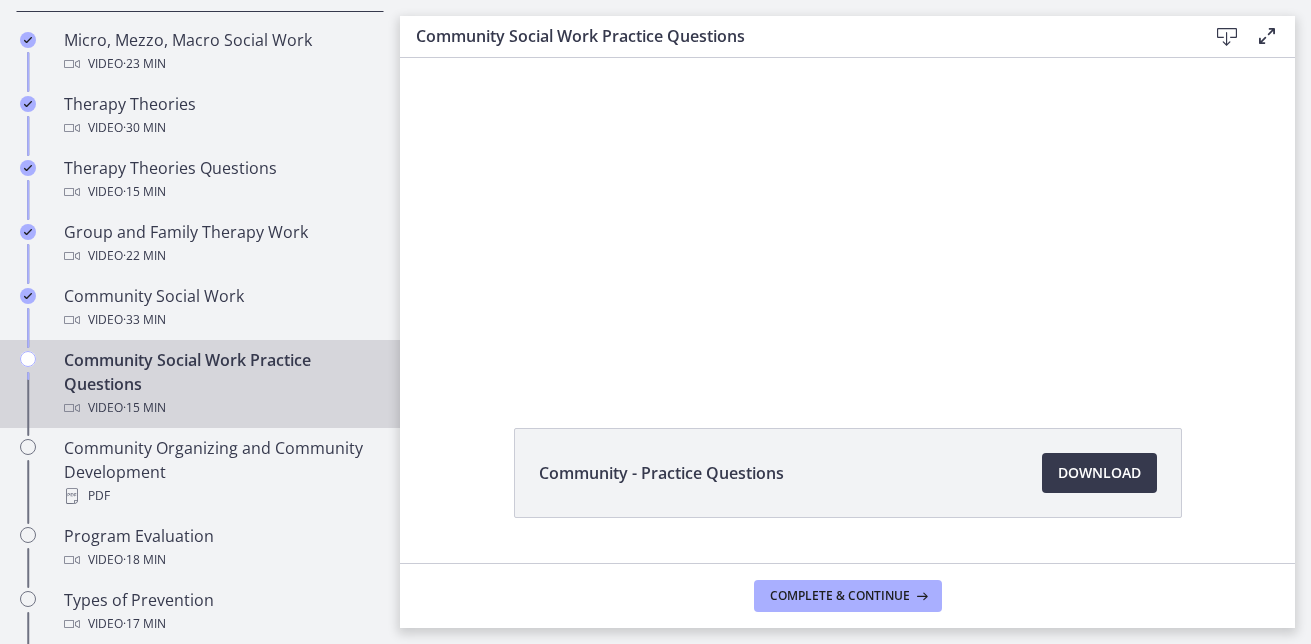 scroll, scrollTop: 874, scrollLeft: 0, axis: vertical 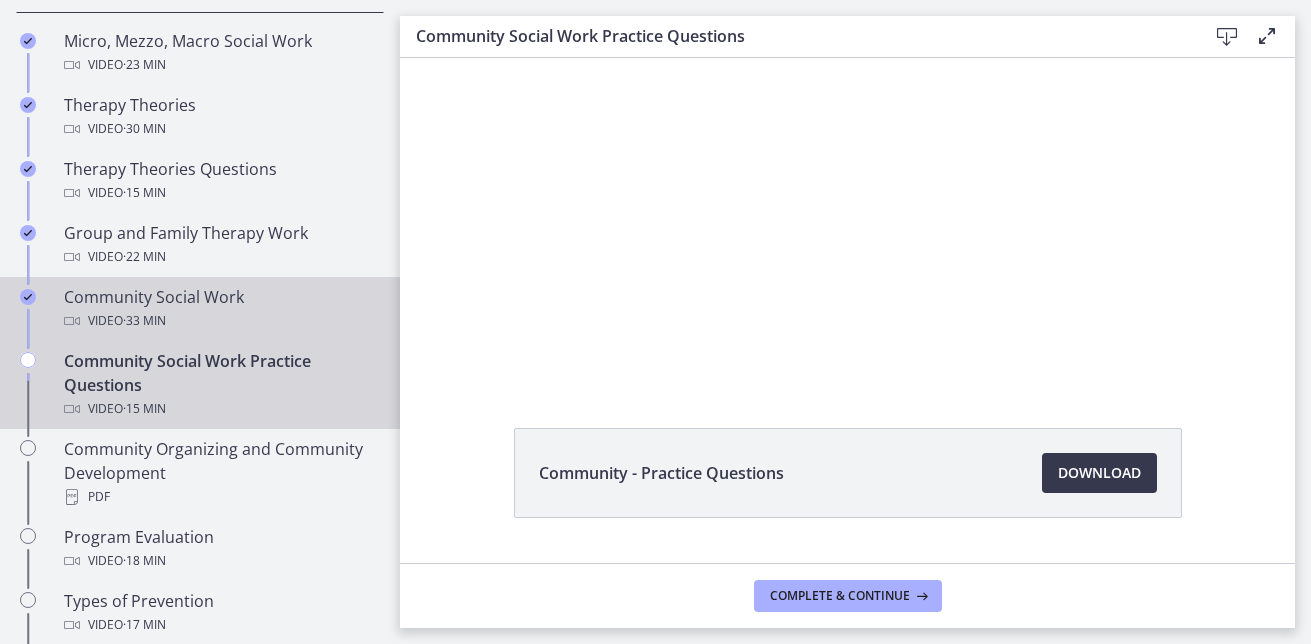 click on "Community Social Work
Video
·  33 min" at bounding box center (220, 309) 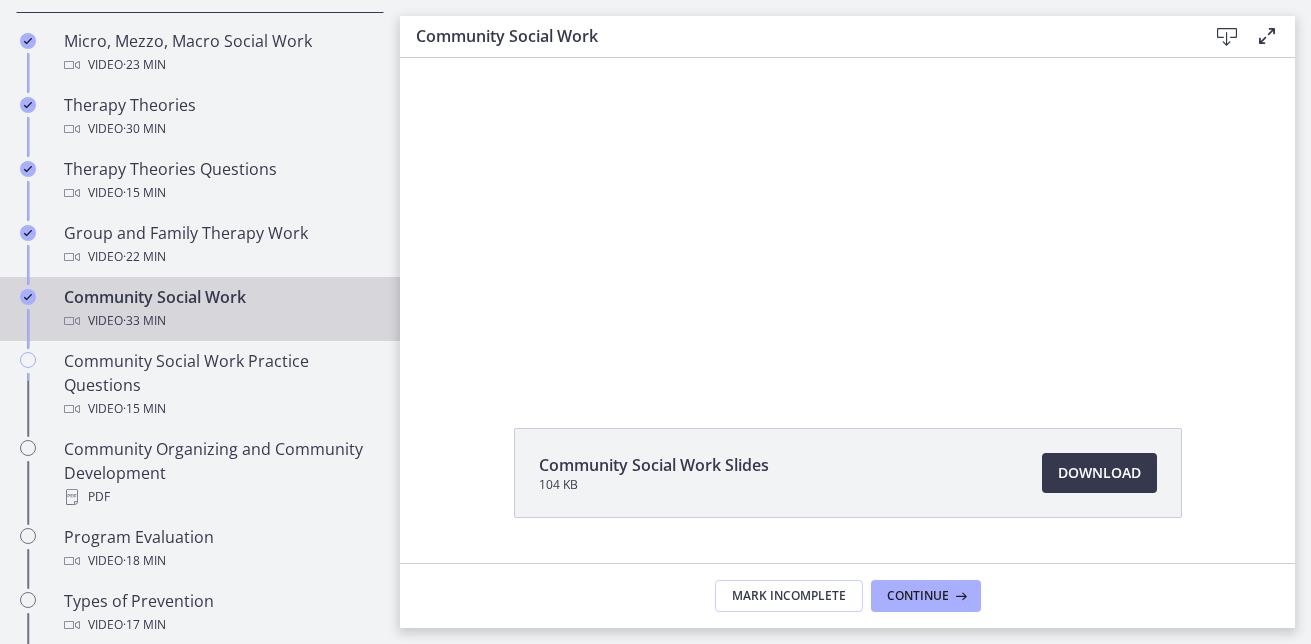 scroll, scrollTop: 0, scrollLeft: 0, axis: both 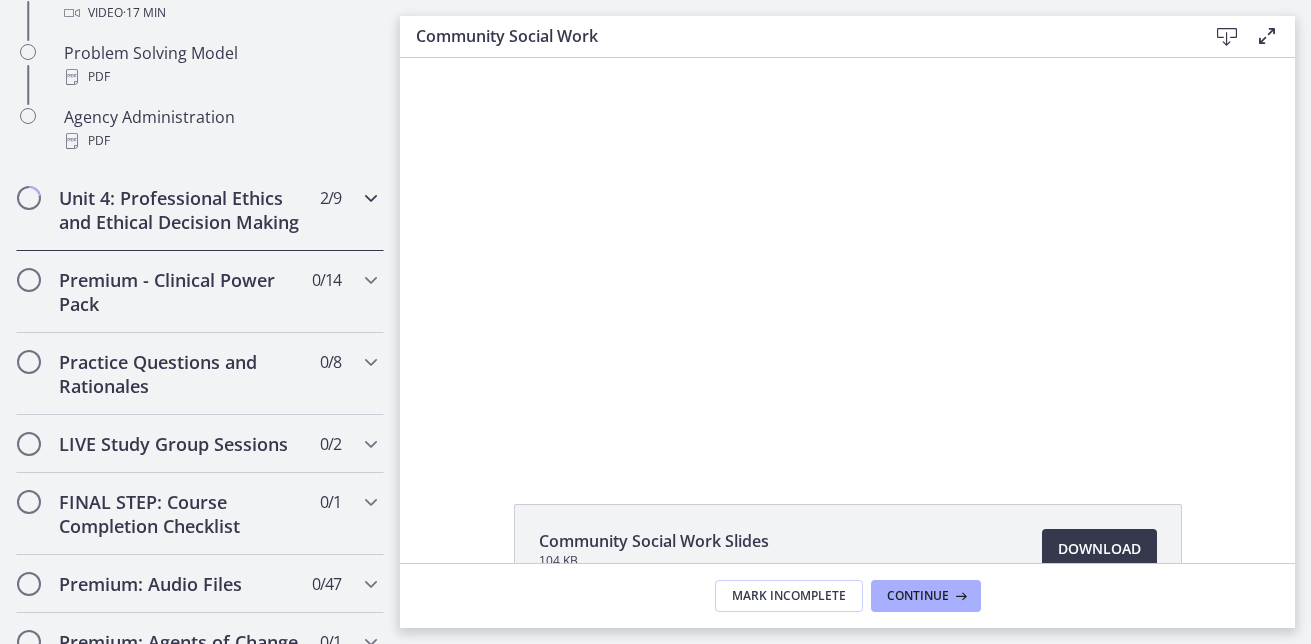 click at bounding box center (371, 198) 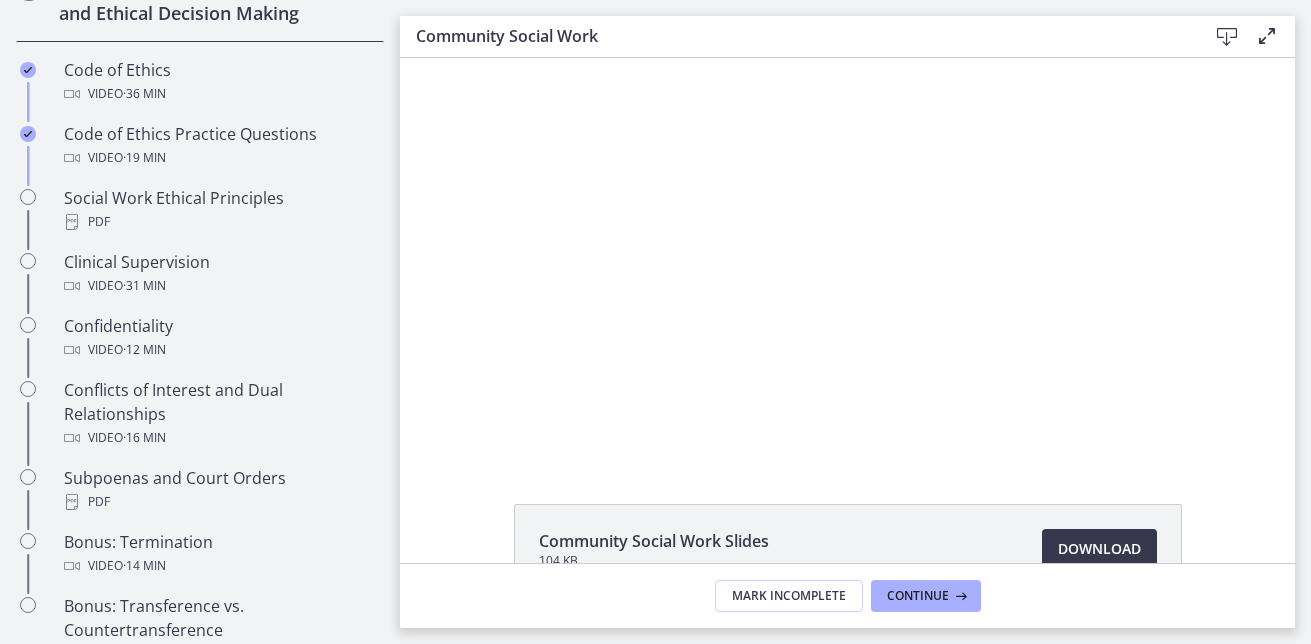 scroll, scrollTop: 921, scrollLeft: 0, axis: vertical 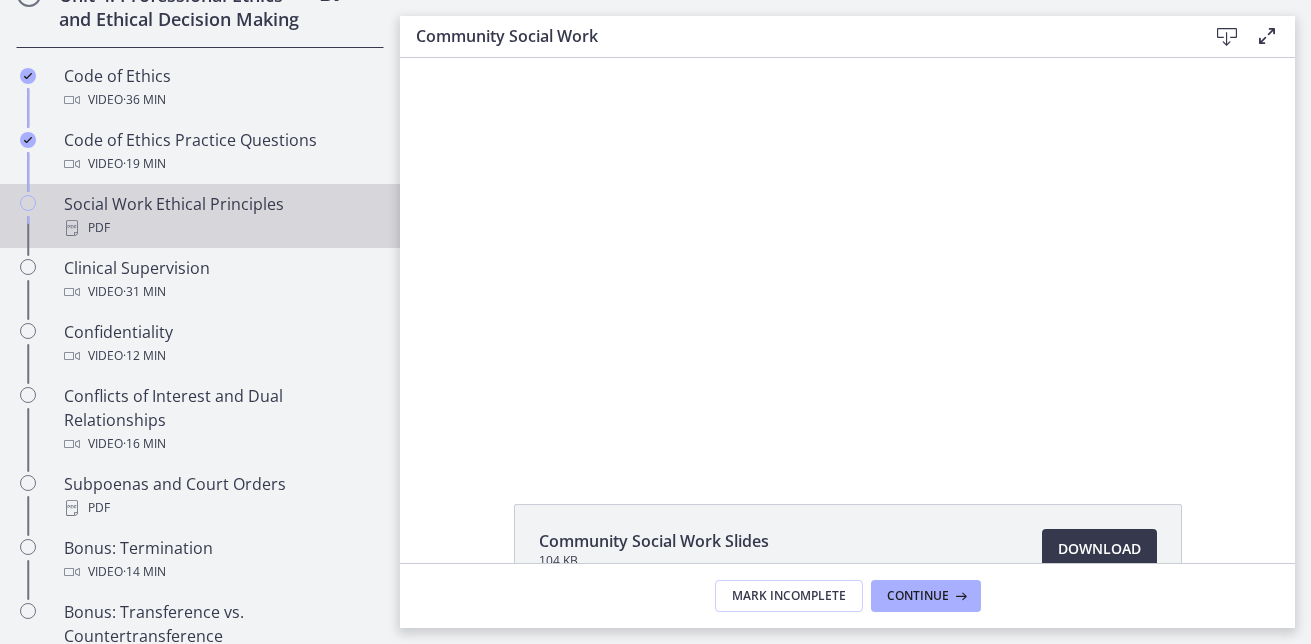 click on "PDF" at bounding box center [220, 228] 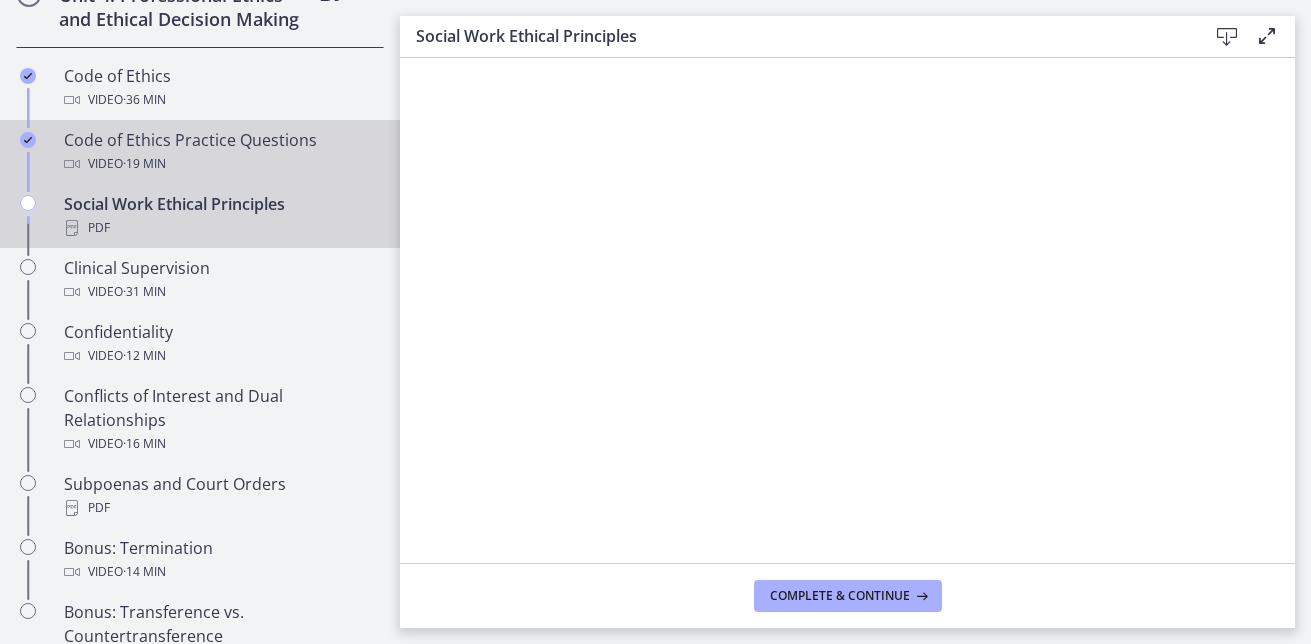 click on "Video
·  [DURATION]" at bounding box center (220, 164) 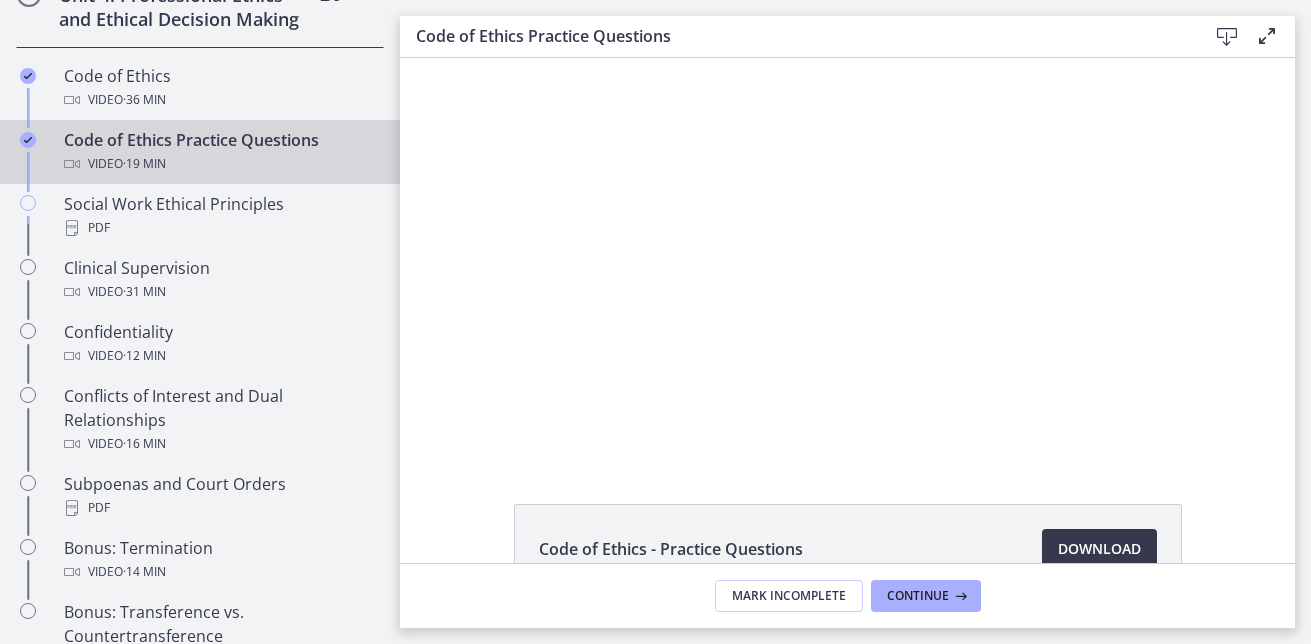 scroll, scrollTop: 0, scrollLeft: 0, axis: both 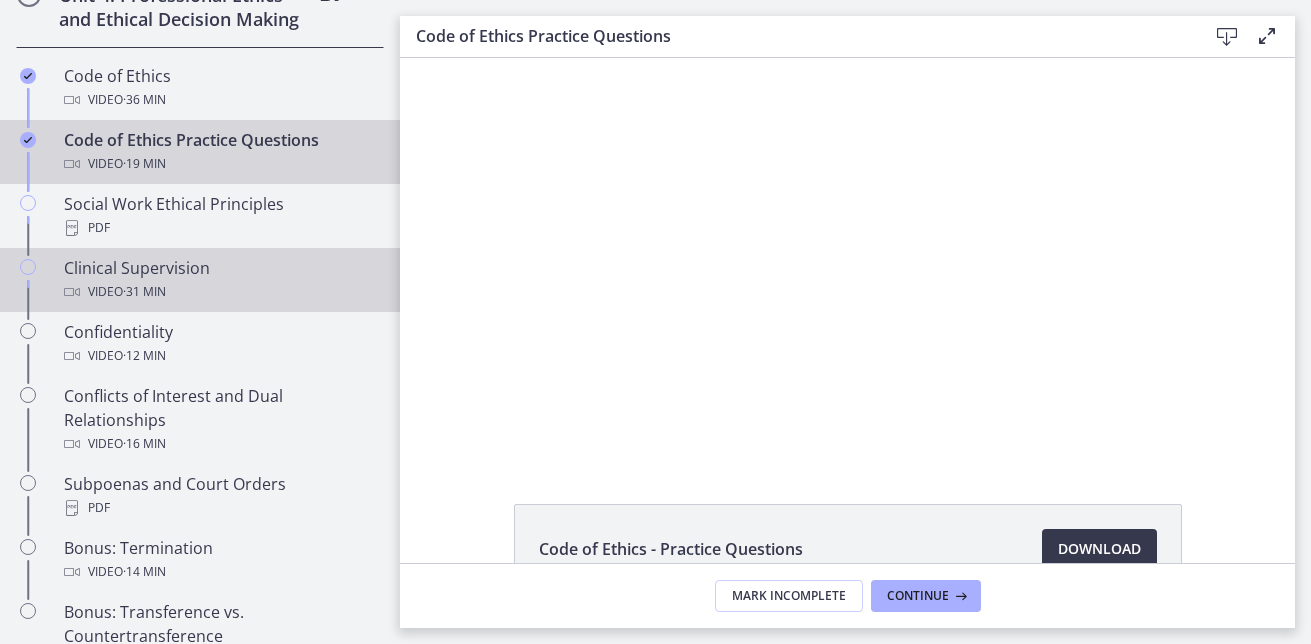 click on "Video
·  31 min" at bounding box center [220, 292] 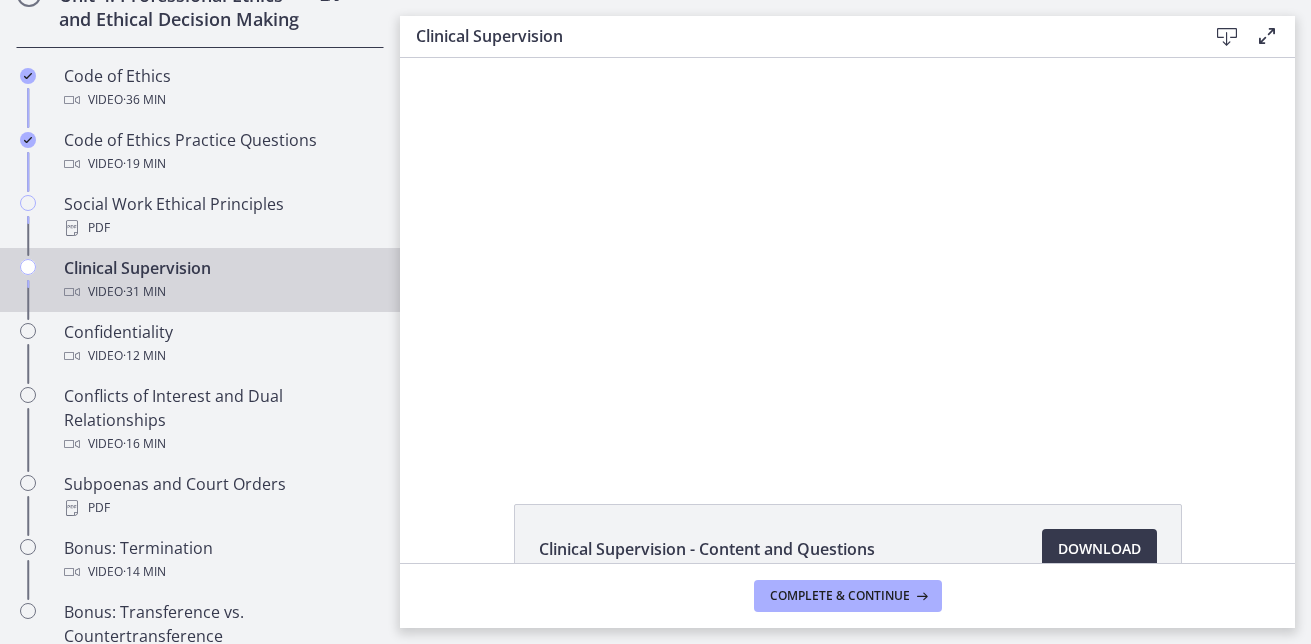 scroll, scrollTop: 0, scrollLeft: 0, axis: both 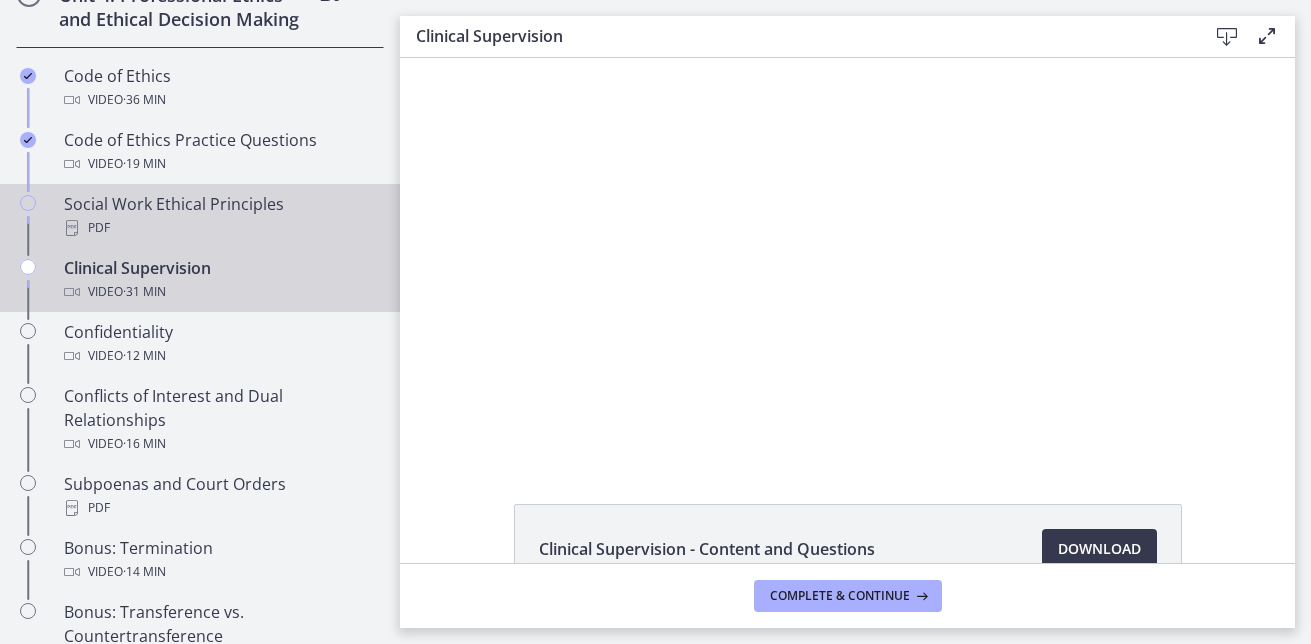 click on "PDF" at bounding box center [220, 228] 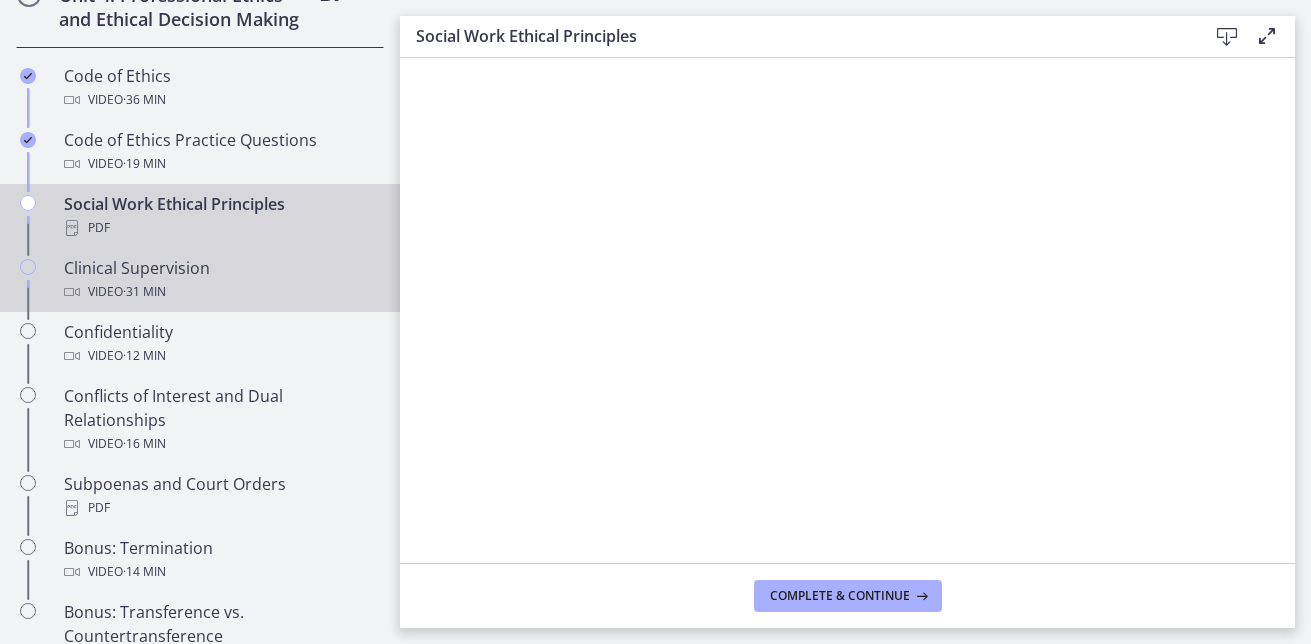 click on "Video
·  31 min" at bounding box center [220, 292] 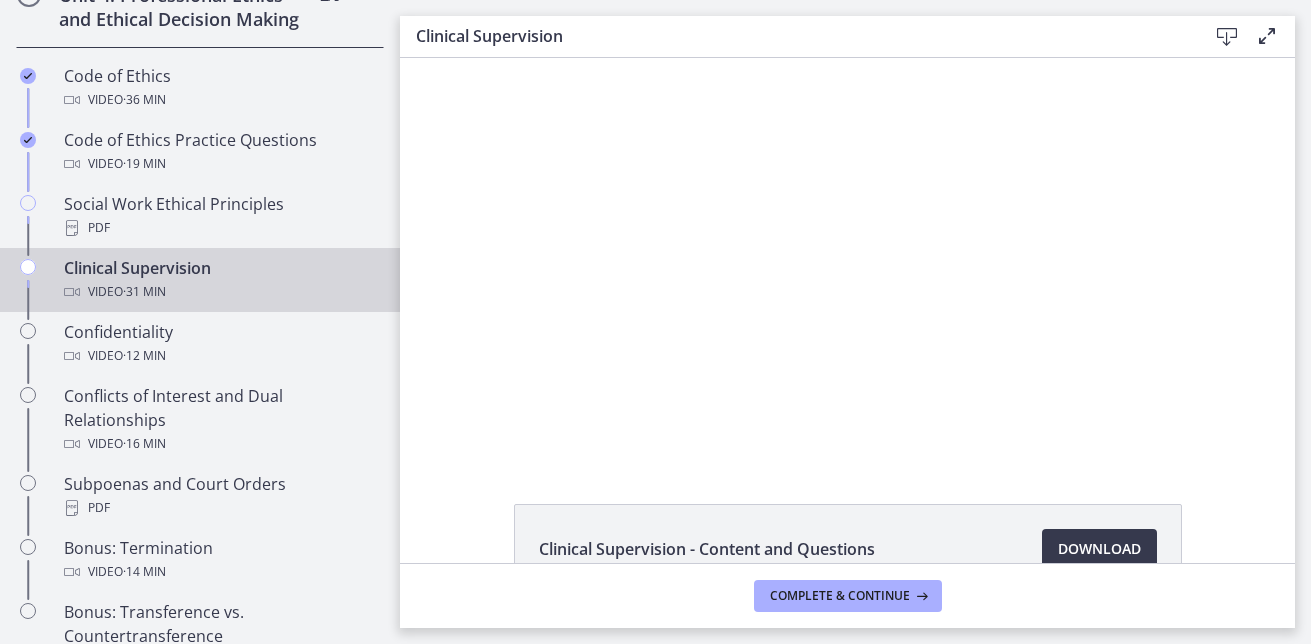 scroll, scrollTop: 0, scrollLeft: 0, axis: both 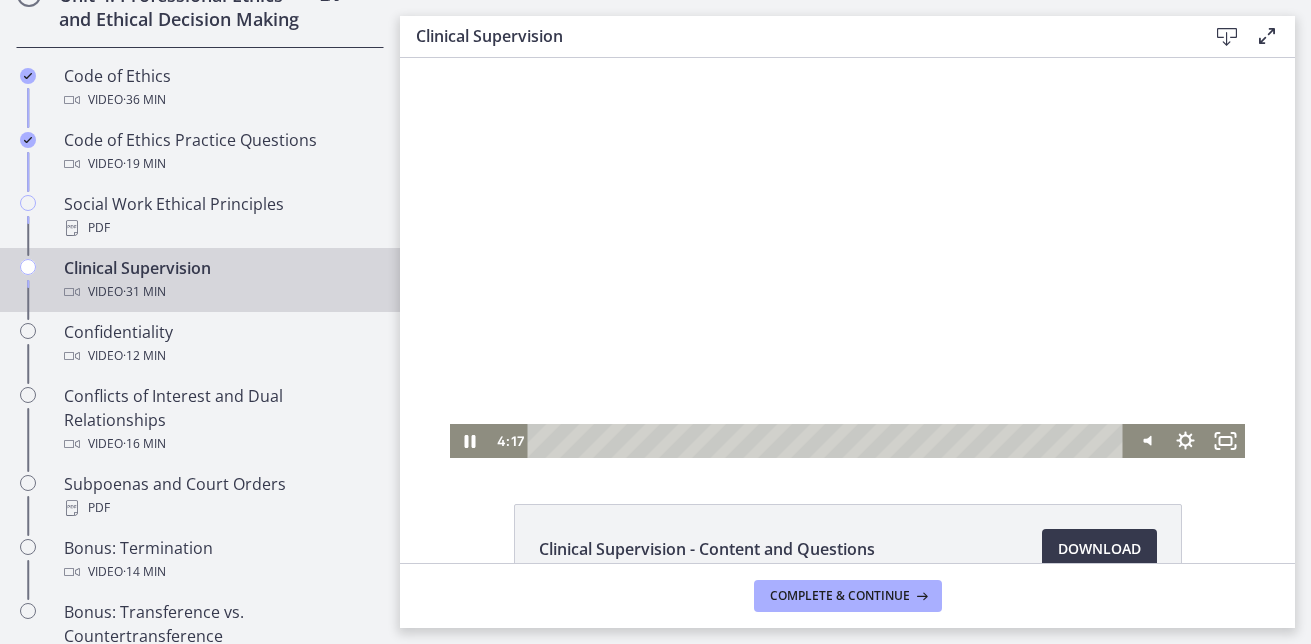 click at bounding box center (847, 258) 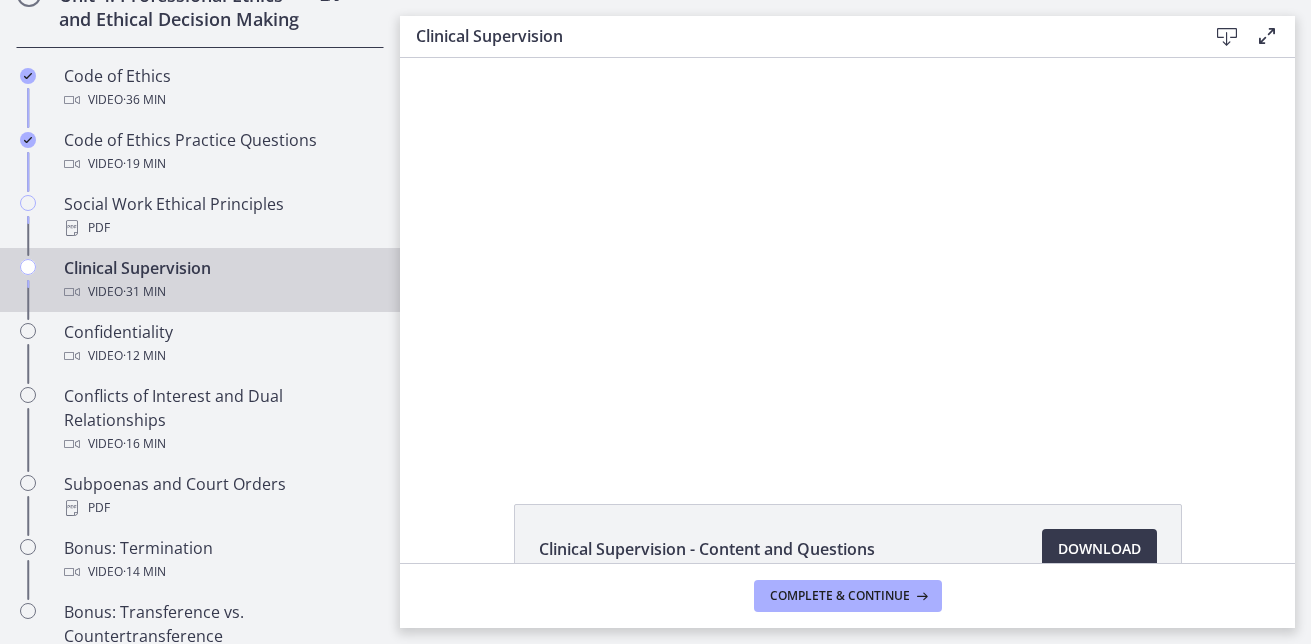 type 